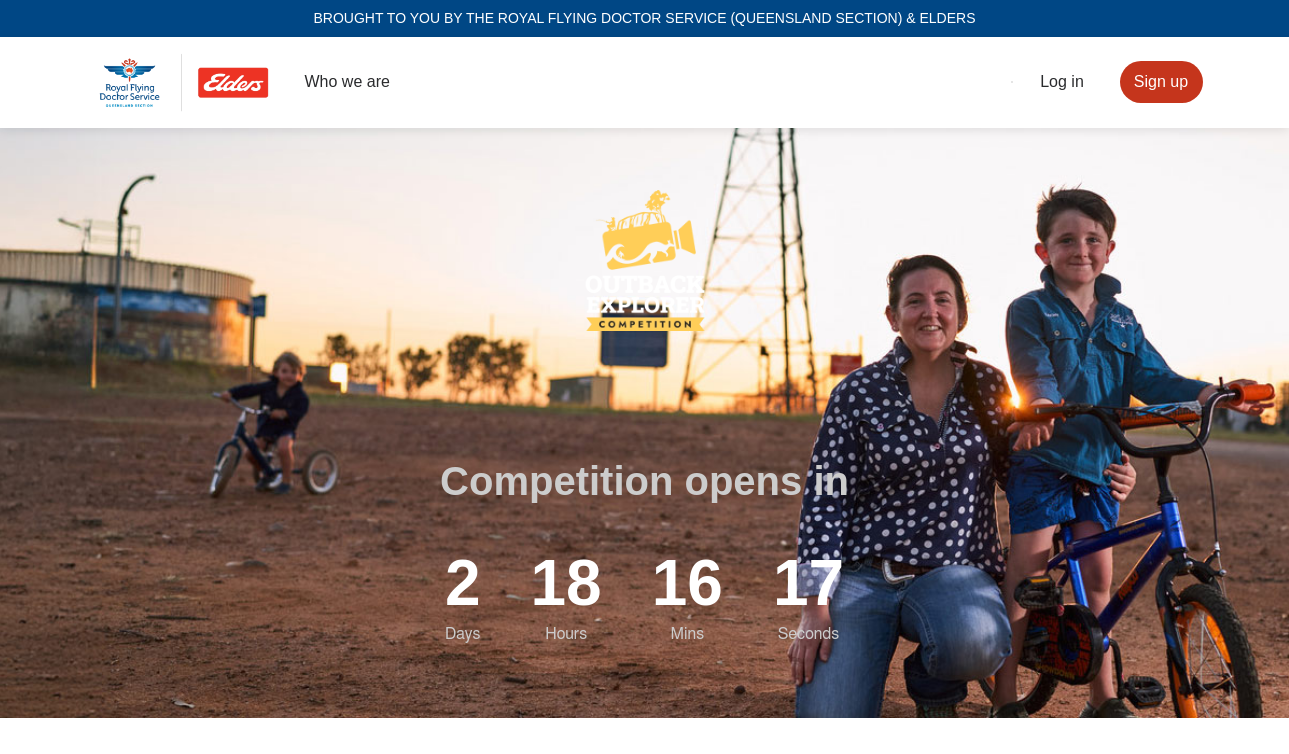 scroll, scrollTop: 0, scrollLeft: 0, axis: both 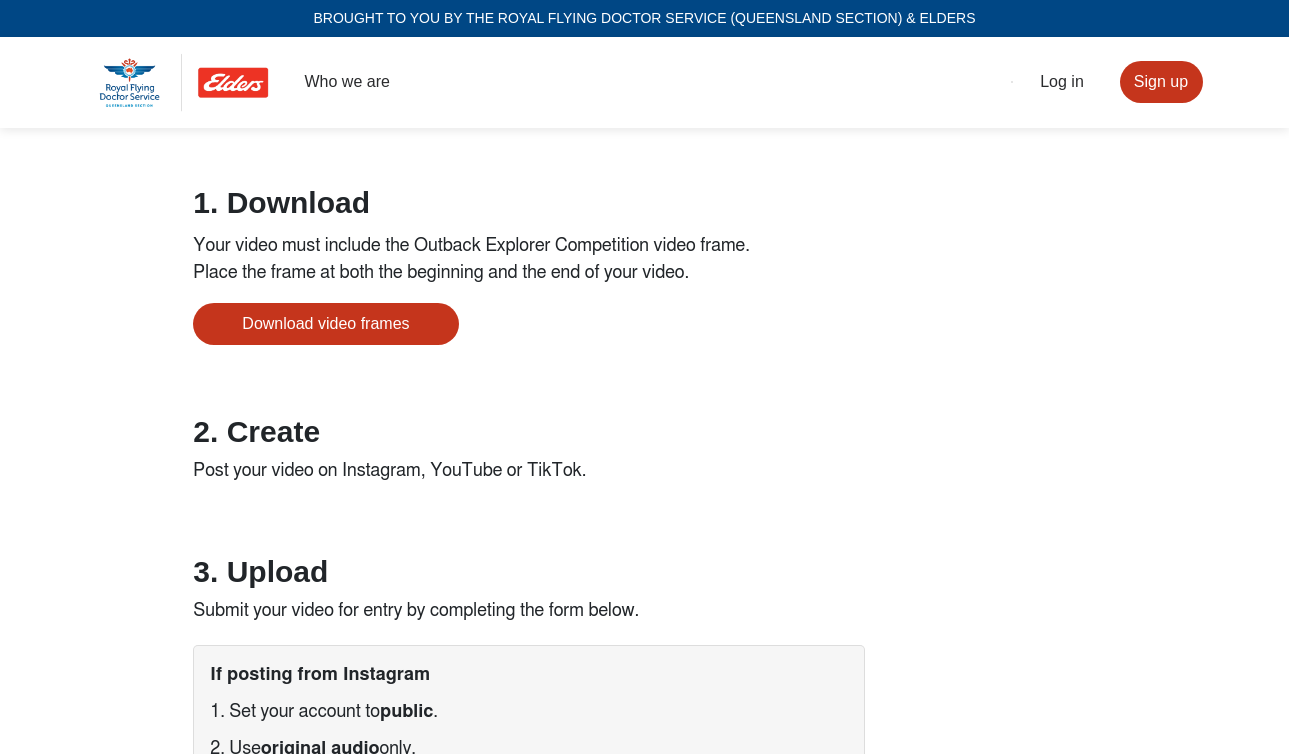 click on "Your video must include the Outback Explorer Competition video frame. Place the frame at both the beginning and the end of your video." at bounding box center (471, 260) 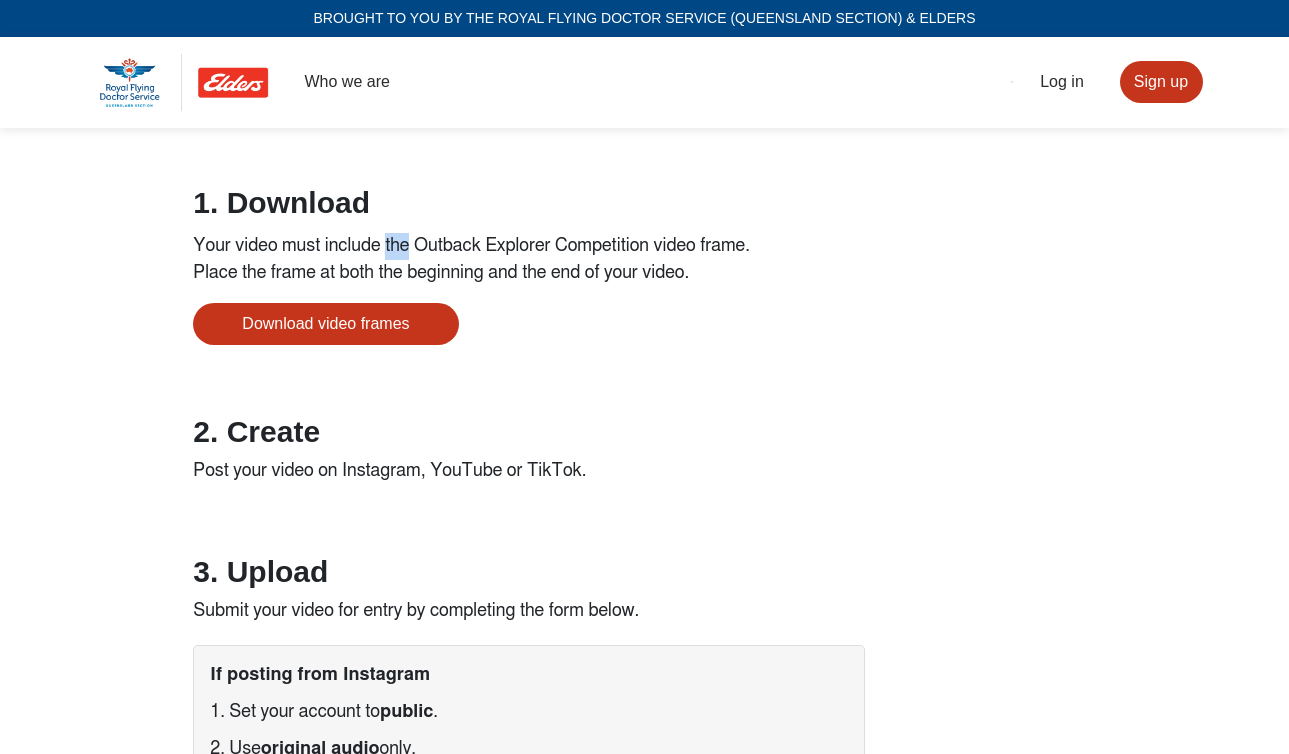 click on "Your video must include the Outback Explorer Competition video frame. Place the frame at both the beginning and the end of your video." at bounding box center [471, 260] 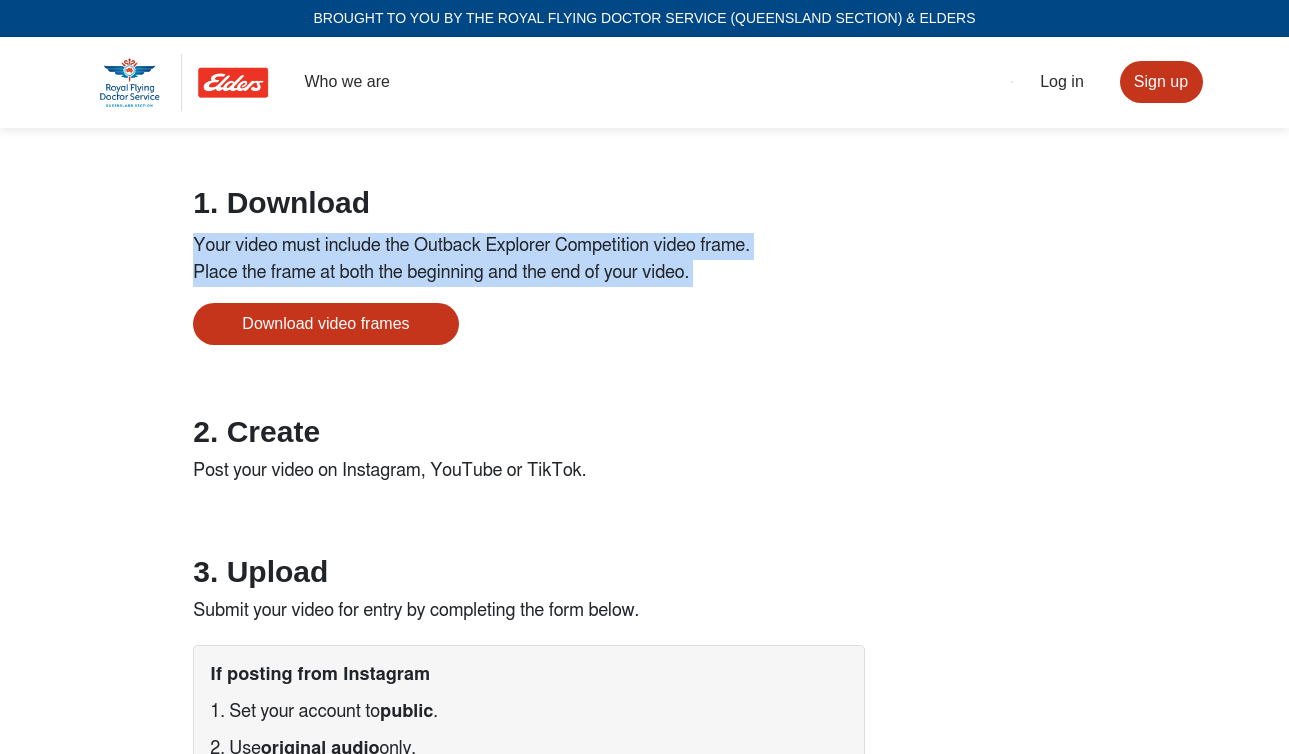 drag, startPoint x: 406, startPoint y: 251, endPoint x: 416, endPoint y: 271, distance: 22.36068 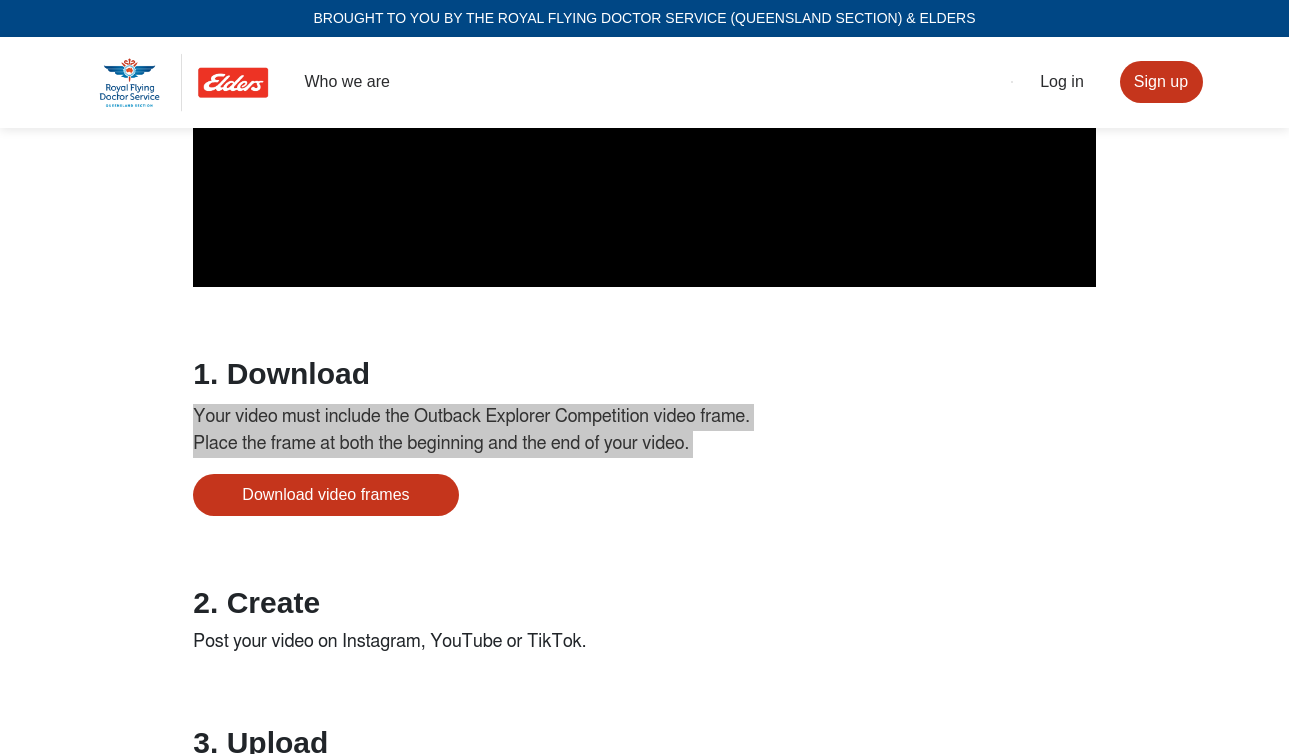 scroll, scrollTop: 1182, scrollLeft: 0, axis: vertical 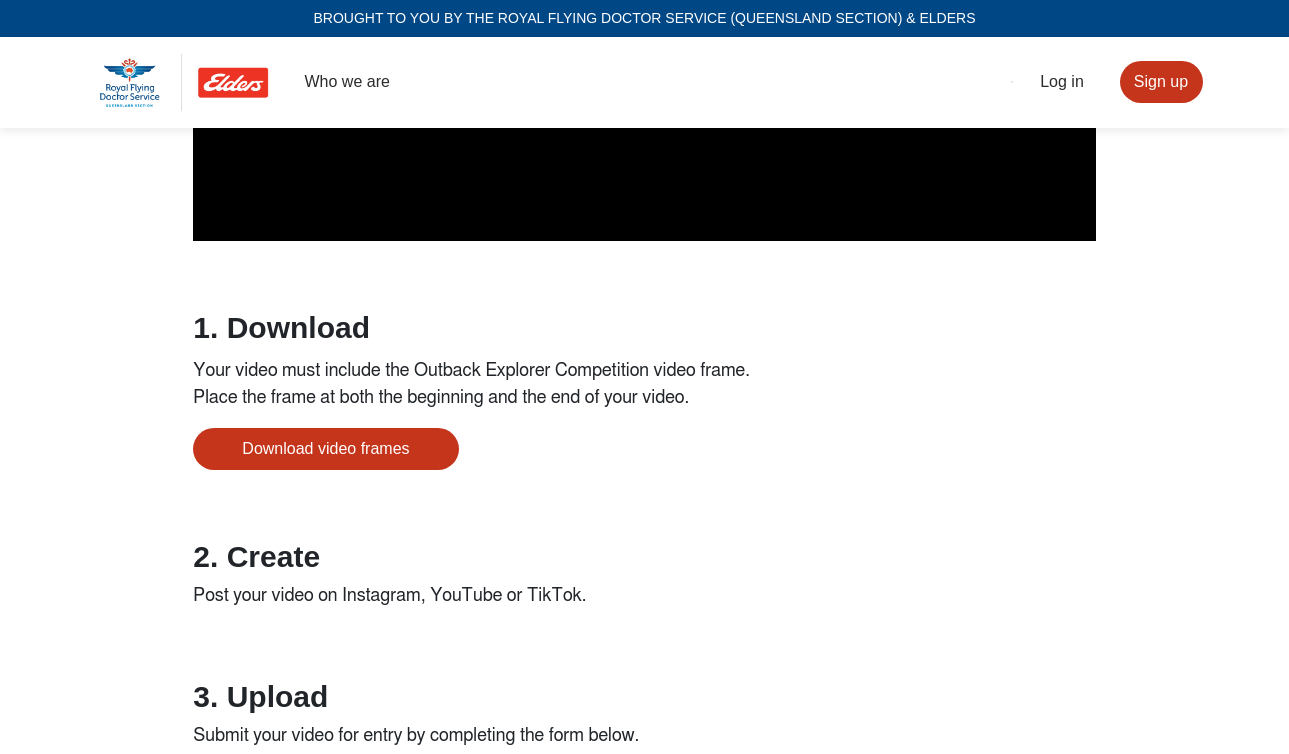 click on "BROUGHT TO YOU BY THE ROYAL FLYING DOCTOR SERVICE ([GEOGRAPHIC_DATA] SECTION) & ELDERS Who we are Log in Sign up Competition opens [DATE] 14 Mins 54 Seconds How to enter 1. Download Your video must include the Outback Explorer Competition video frame. Place the frame at both the beginning and the end of your video. Download video frames 2. Create Post your video on Instagram, YouTube or TikTok. 3. Upload Submit your video for entry by completing the form below. If posting from Instagram 1. Set your account to  public . 2. Use  original audio  only. 3. Use  portrait  aspect ratio. This ensures your video is viewable on the Outback Explorer Competition website. 4. Share & vote Once uploaded, use the  Share Video  function  to get more votes. You have 1 vote to use everyday. No account is needed to vote, but creating an account  gives you 5 votes per day, plus the chance to win a Premium Adventurer Rescue Swag! Create voting account Win amazing prizes! Judge's Pick $10,000 cash (Donated by Elders) TikTok 0" at bounding box center (644, 377) 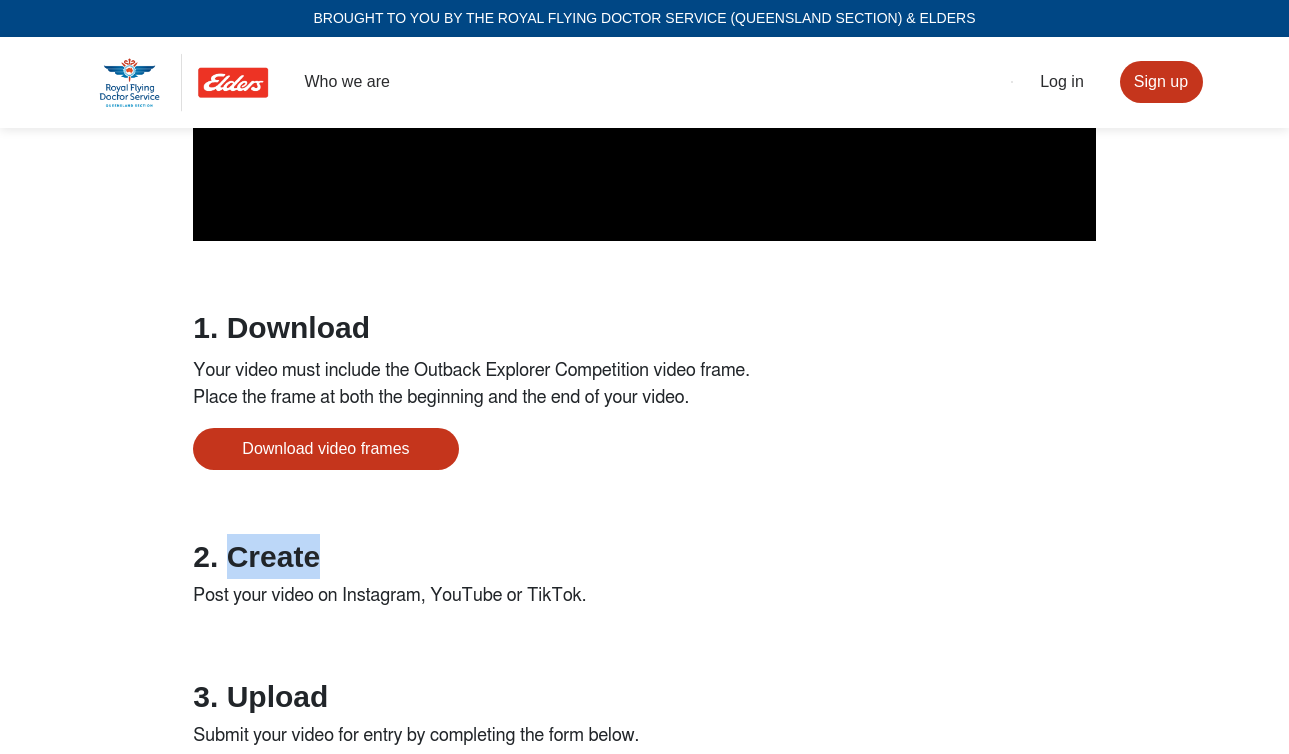 click on "2. Create" at bounding box center (389, 556) 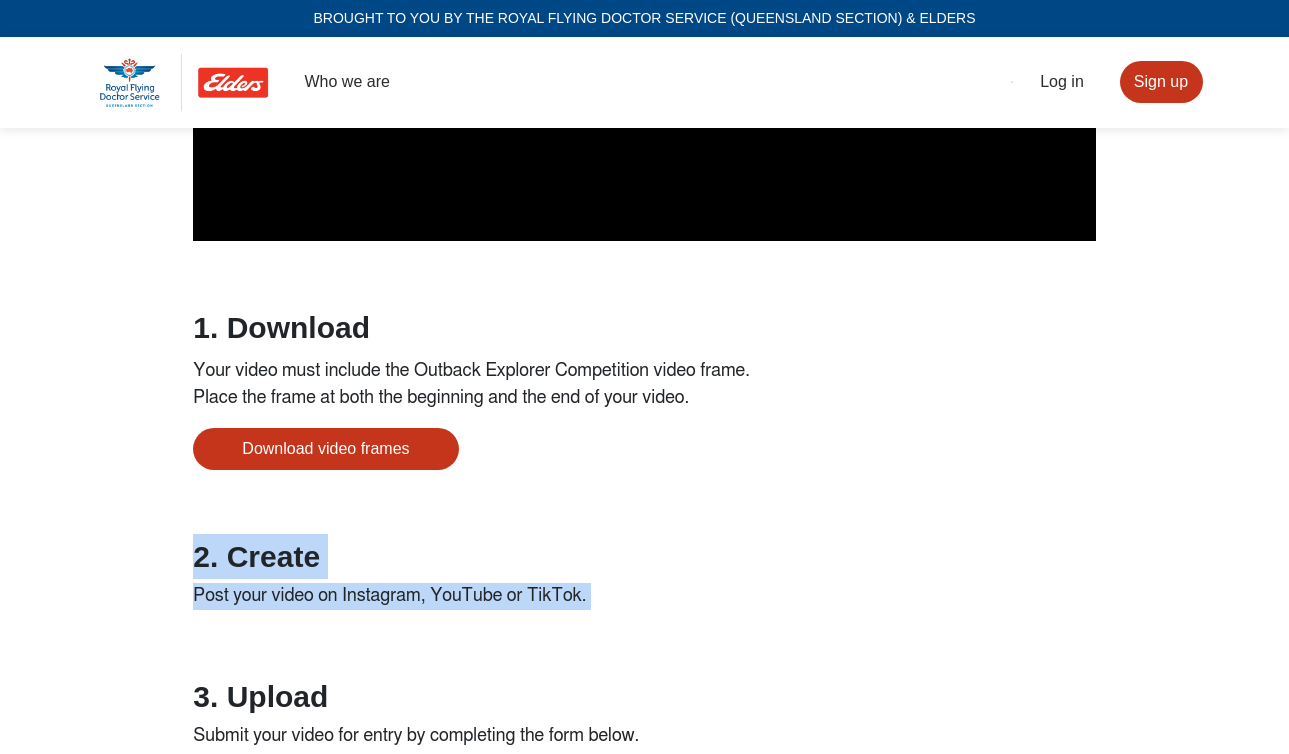 drag, startPoint x: 295, startPoint y: 564, endPoint x: 302, endPoint y: 628, distance: 64.381676 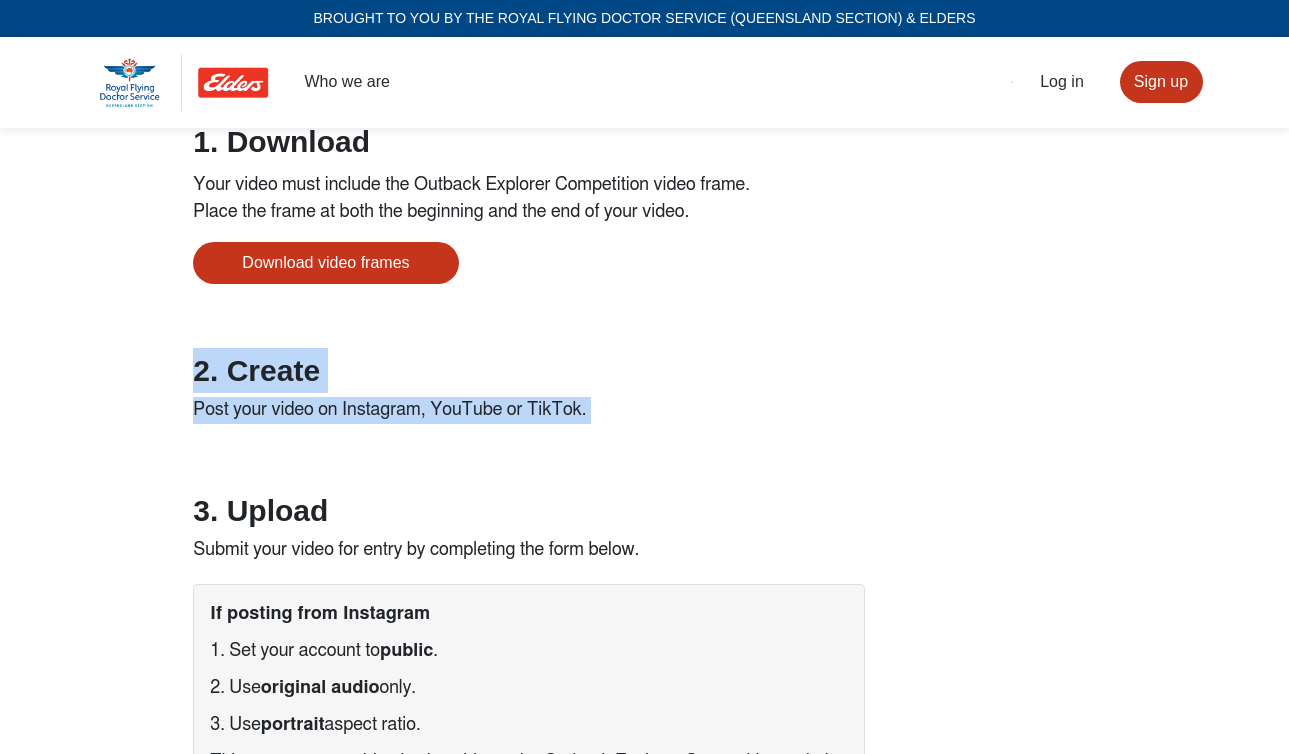 scroll, scrollTop: 1403, scrollLeft: 0, axis: vertical 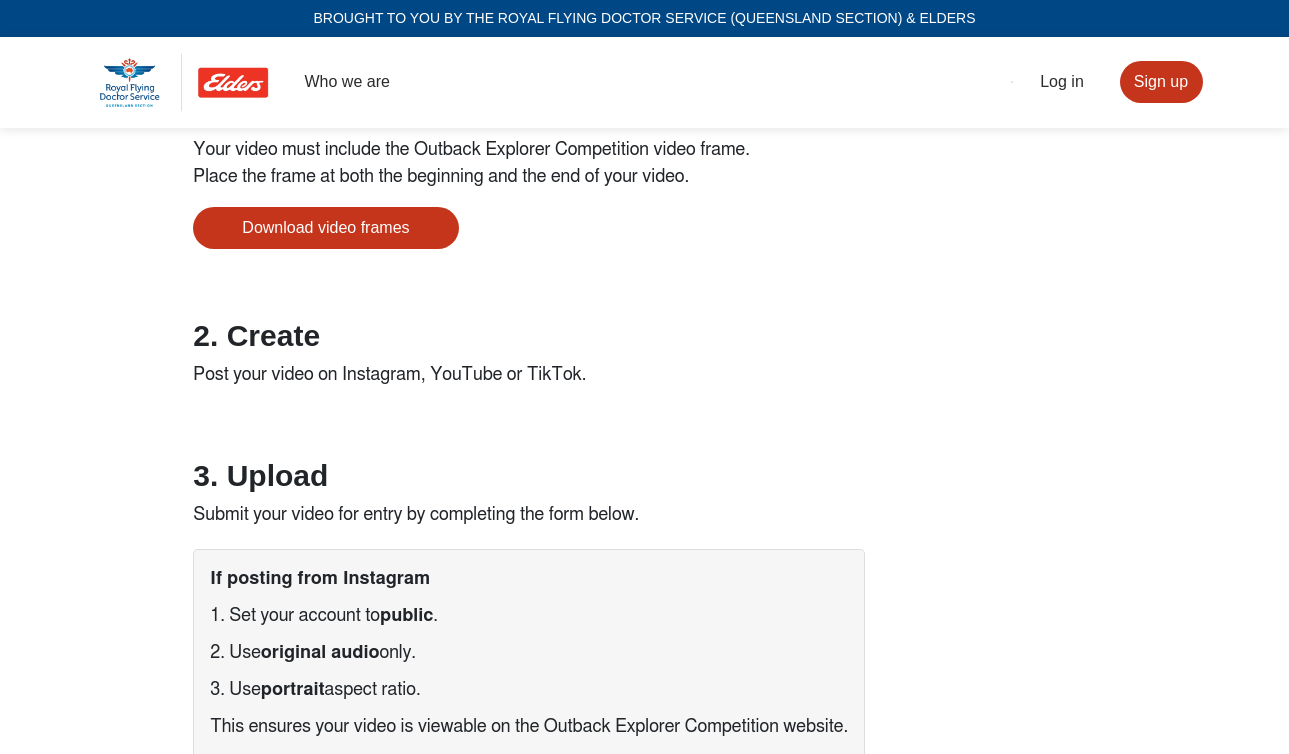 click on "3. Upload Submit your video for entry by completing the form below. If posting from Instagram 1. Set your account to  public . 2. Use  original audio  only. 3. Use  portrait  aspect ratio. This ensures your video is viewable on the Outback Explorer Competition website." at bounding box center (529, 613) 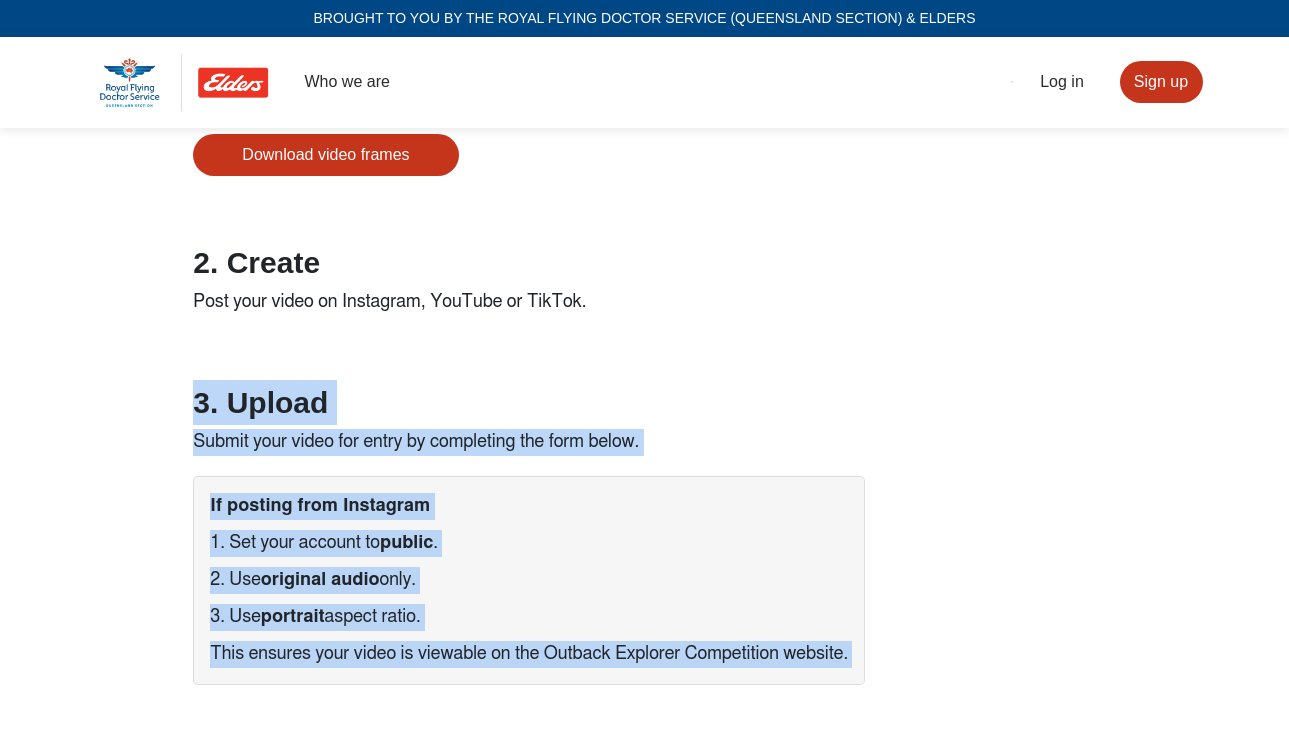 scroll, scrollTop: 1584, scrollLeft: 0, axis: vertical 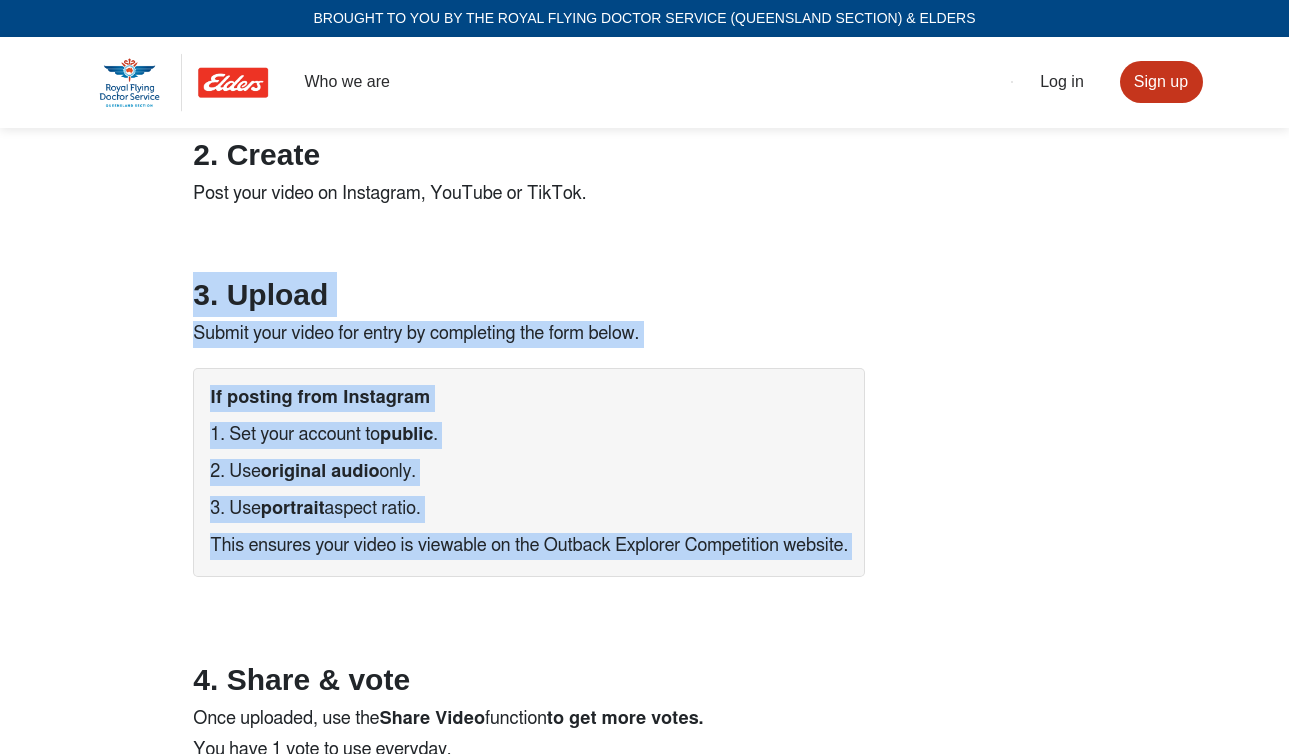 drag, startPoint x: 248, startPoint y: 498, endPoint x: 412, endPoint y: 534, distance: 167.90474 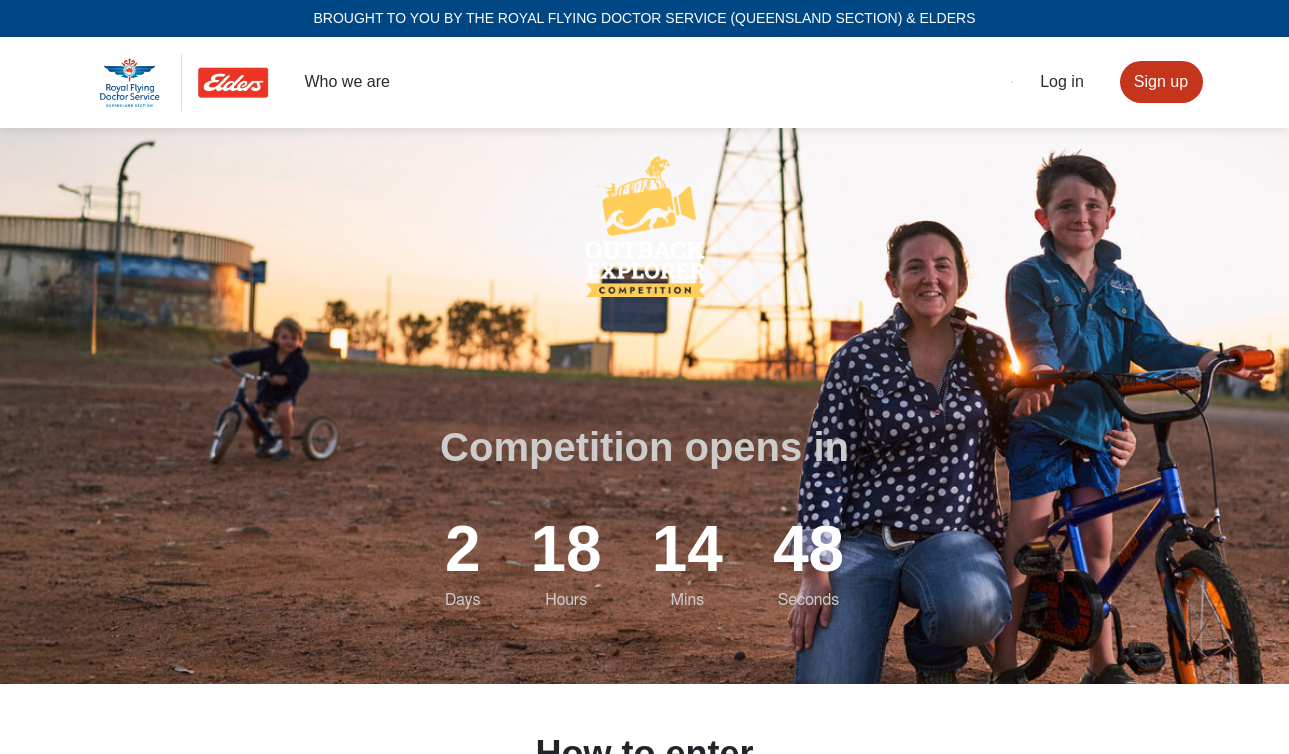 scroll, scrollTop: 0, scrollLeft: 0, axis: both 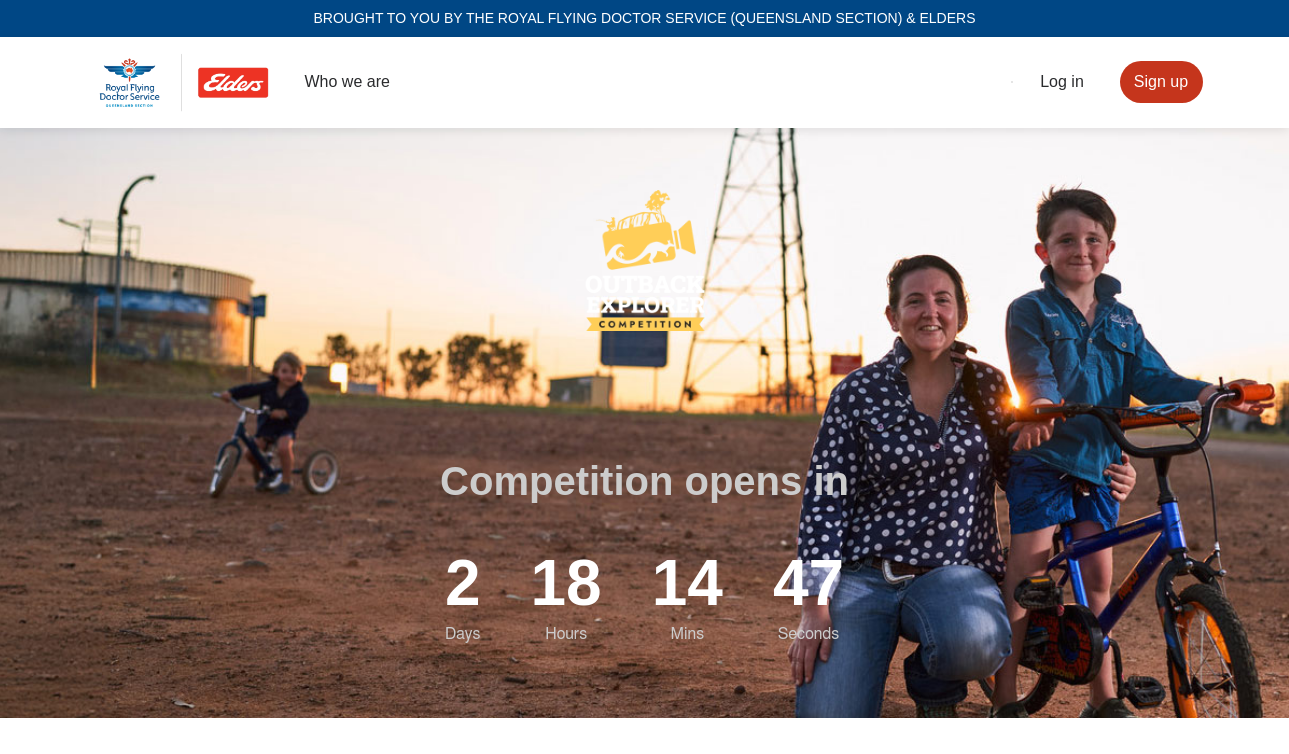 click on "Competition opens [DATE] 14 Mins 47 Seconds" at bounding box center (644, 554) 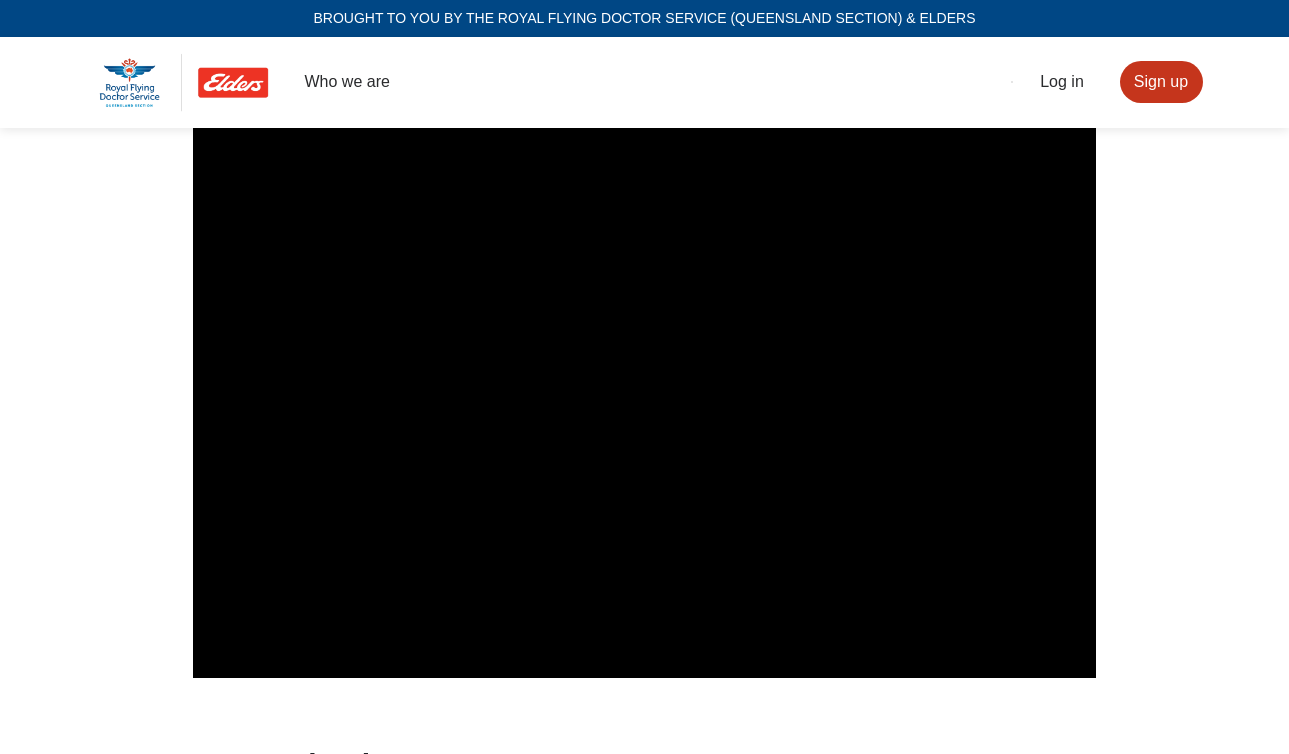 scroll, scrollTop: 744, scrollLeft: 0, axis: vertical 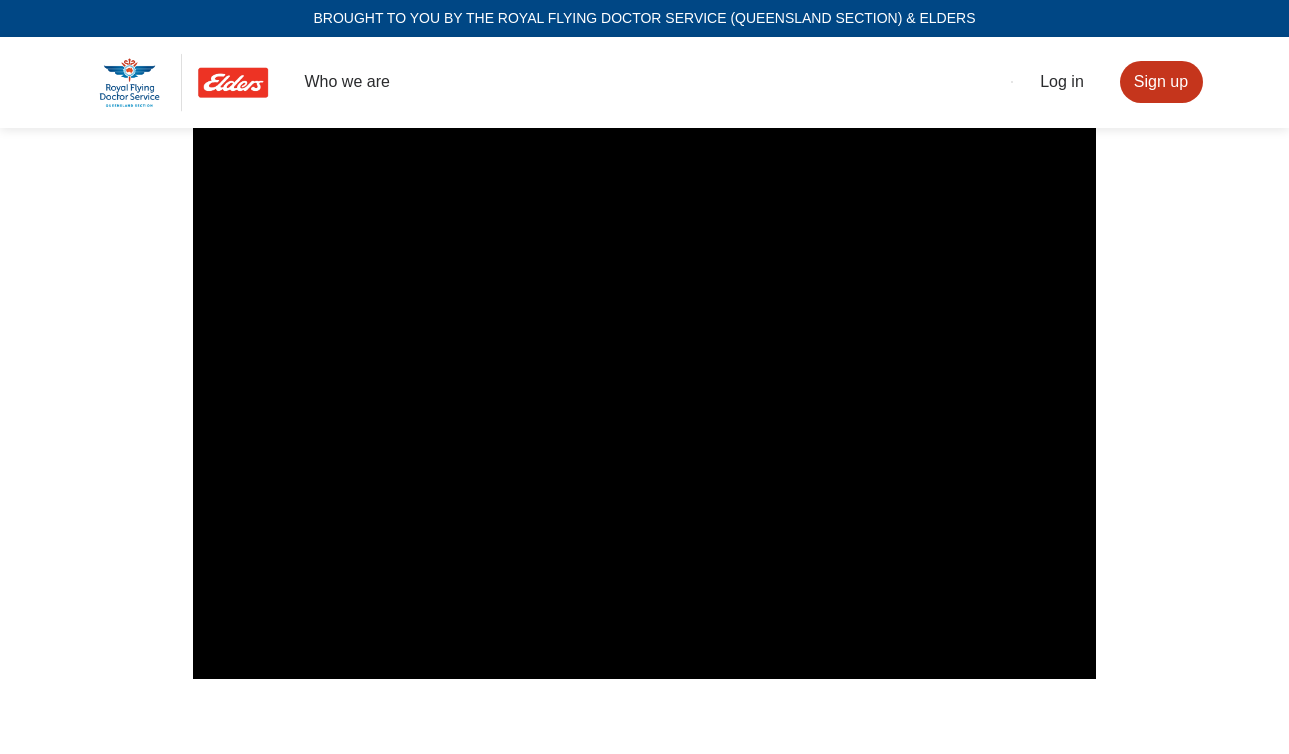 click on "BROUGHT TO YOU BY THE ROYAL FLYING DOCTOR SERVICE ([GEOGRAPHIC_DATA] SECTION) & ELDERS Who we are Log in Sign up Competition opens [DATE] 14 Mins 44 Seconds How to enter 1. Download Your video must include the Outback Explorer Competition video frame. Place the frame at both the beginning and the end of your video. Download video frames 2. Create Post your video on Instagram, YouTube or TikTok. 3. Upload Submit your video for entry by completing the form below. If posting from Instagram 1. Set your account to  public . 2. Use  original audio  only. 3. Use  portrait  aspect ratio. This ensures your video is viewable on the Outback Explorer Competition website. 4. Share & vote Once uploaded, use the  Share Video  function  to get more votes. You have 1 vote to use everyday. No account is needed to vote, but creating an account  gives you 5 votes per day, plus the chance to win a Premium Adventurer Rescue Swag! Create voting account Win amazing prizes! Judge's Pick $10,000 cash (Donated by Elders) TikTok 0" at bounding box center [644, 377] 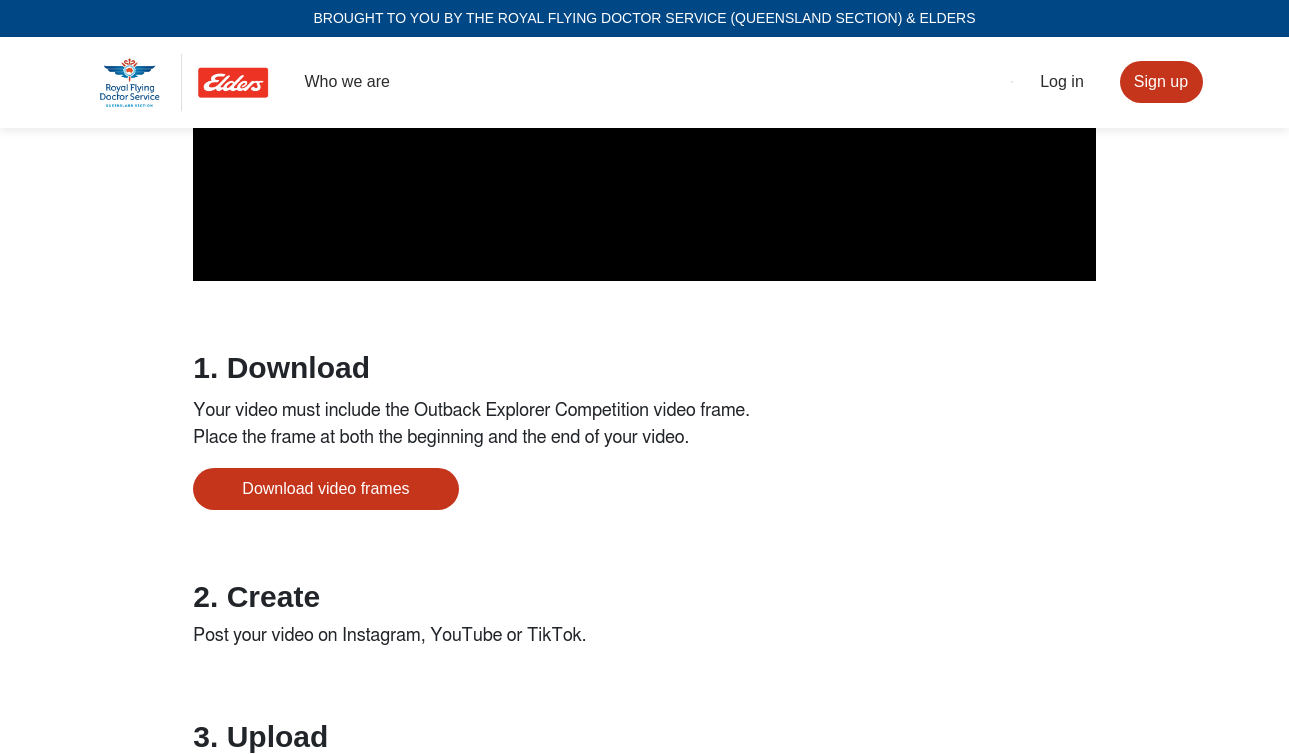 scroll, scrollTop: 1147, scrollLeft: 0, axis: vertical 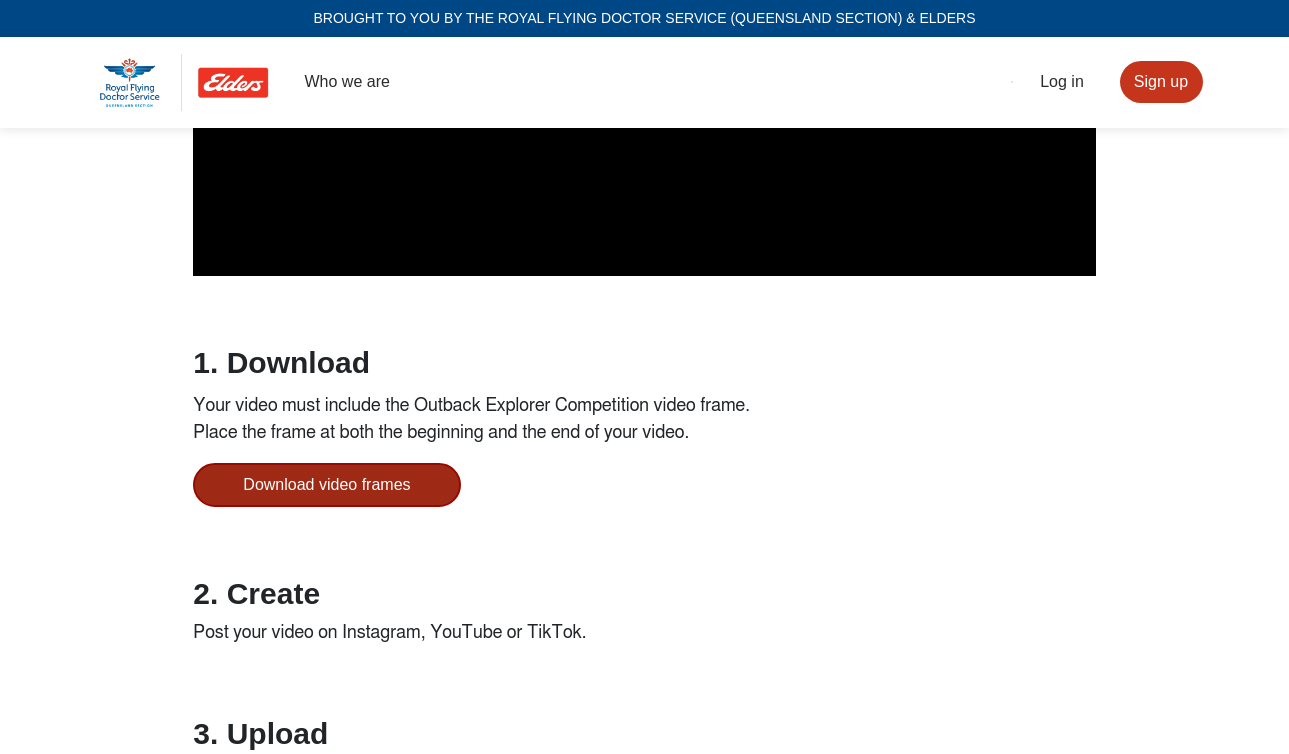 click on "Download video frames" at bounding box center [326, 485] 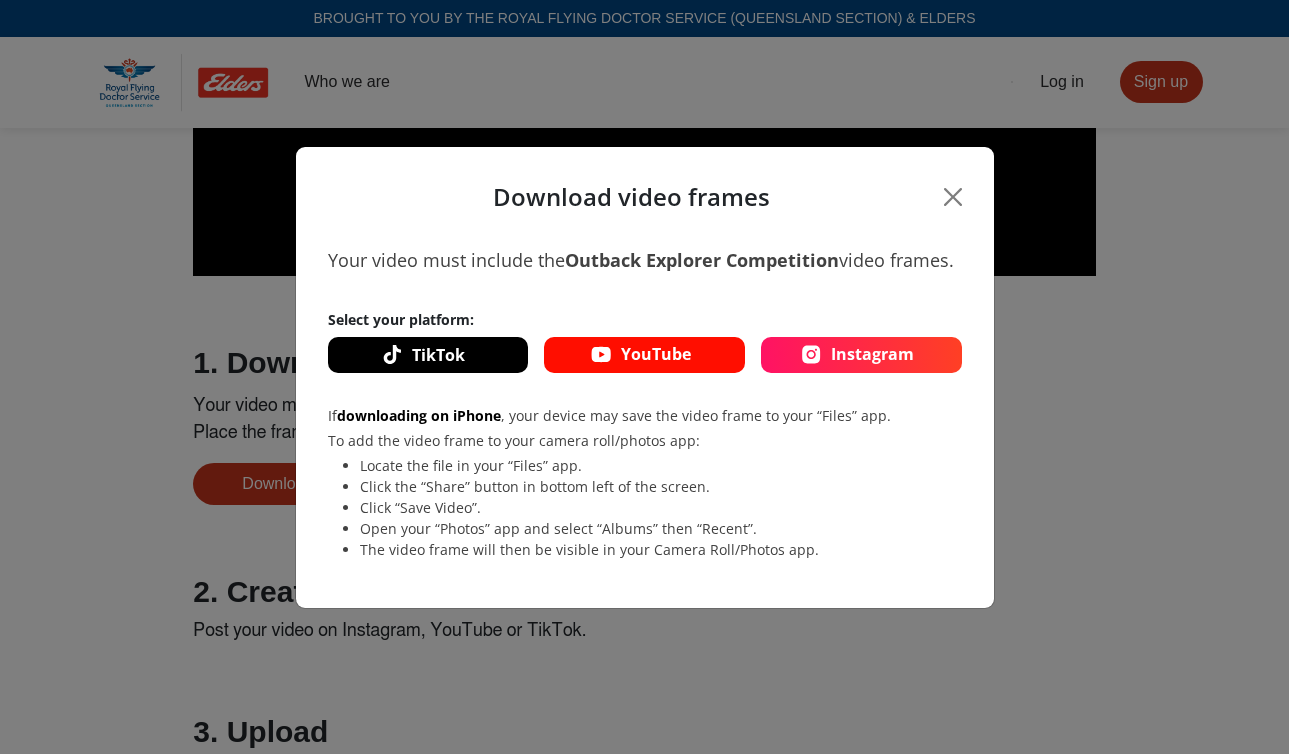 click on "TikTok" at bounding box center (438, 355) 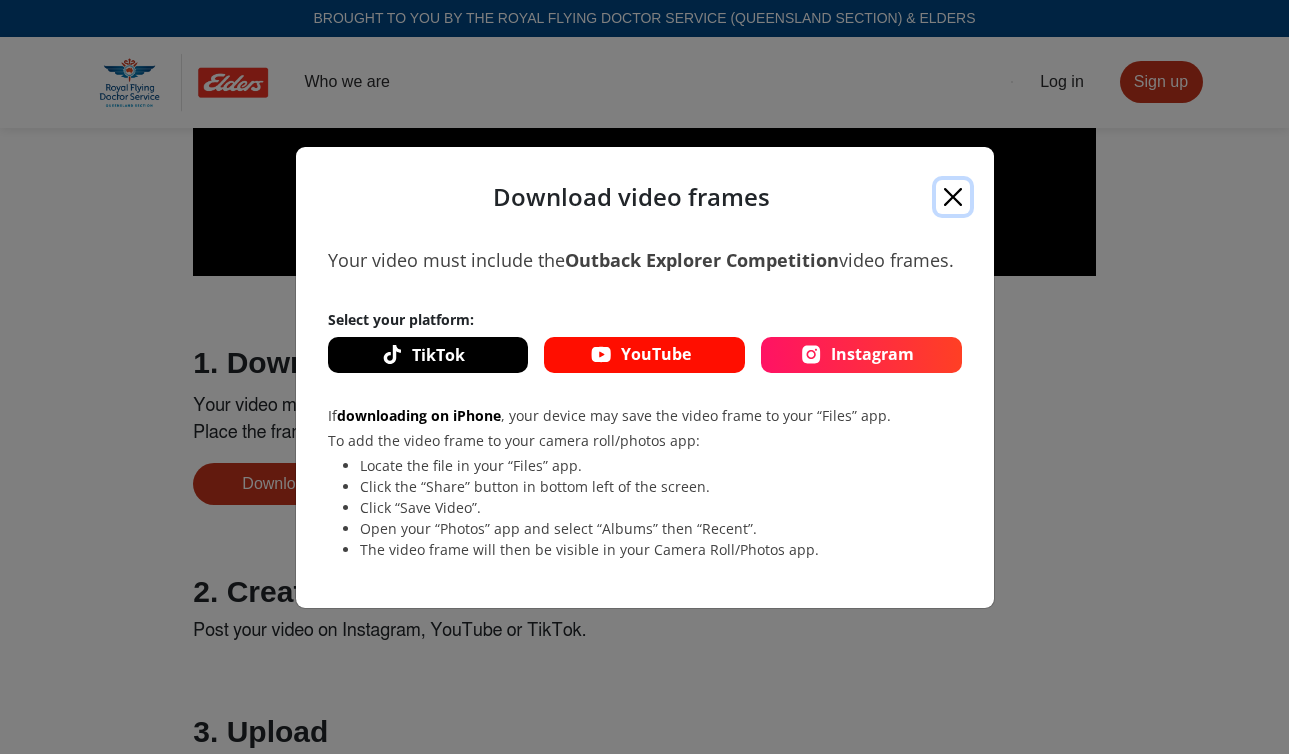 click at bounding box center [952, 197] 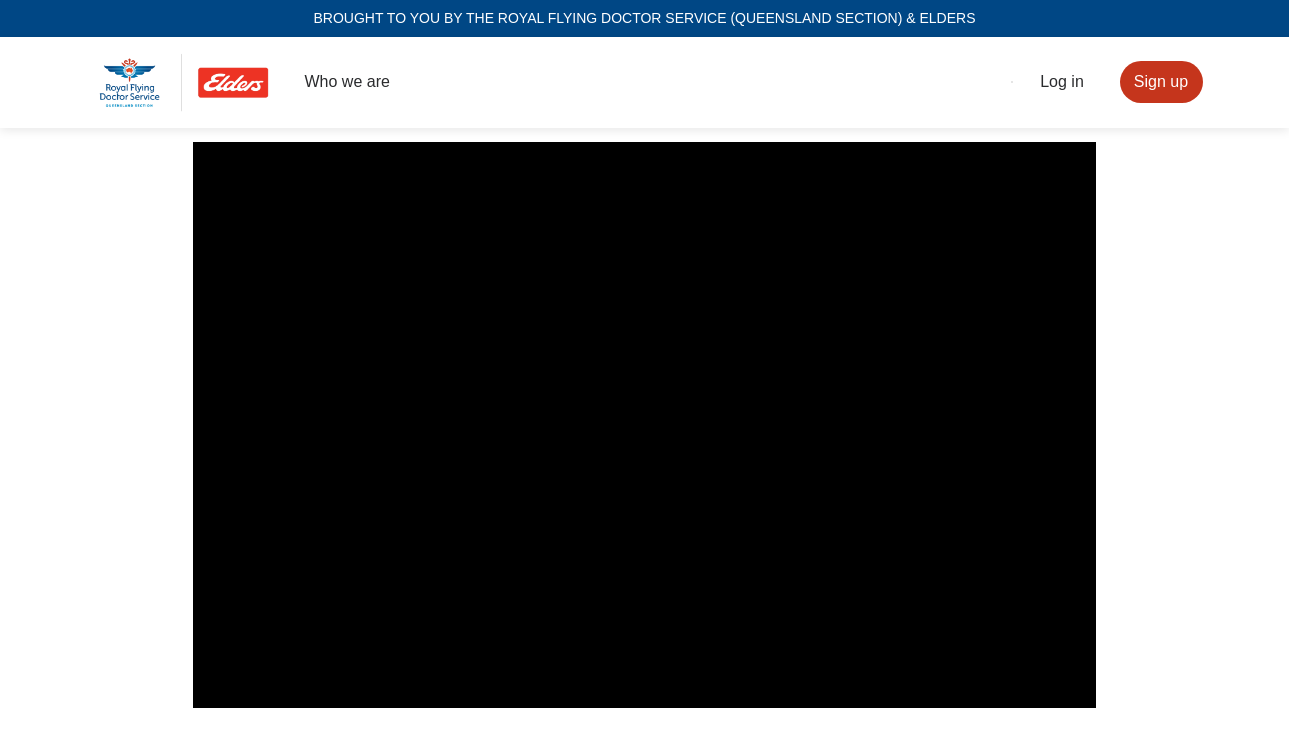 scroll, scrollTop: 733, scrollLeft: 0, axis: vertical 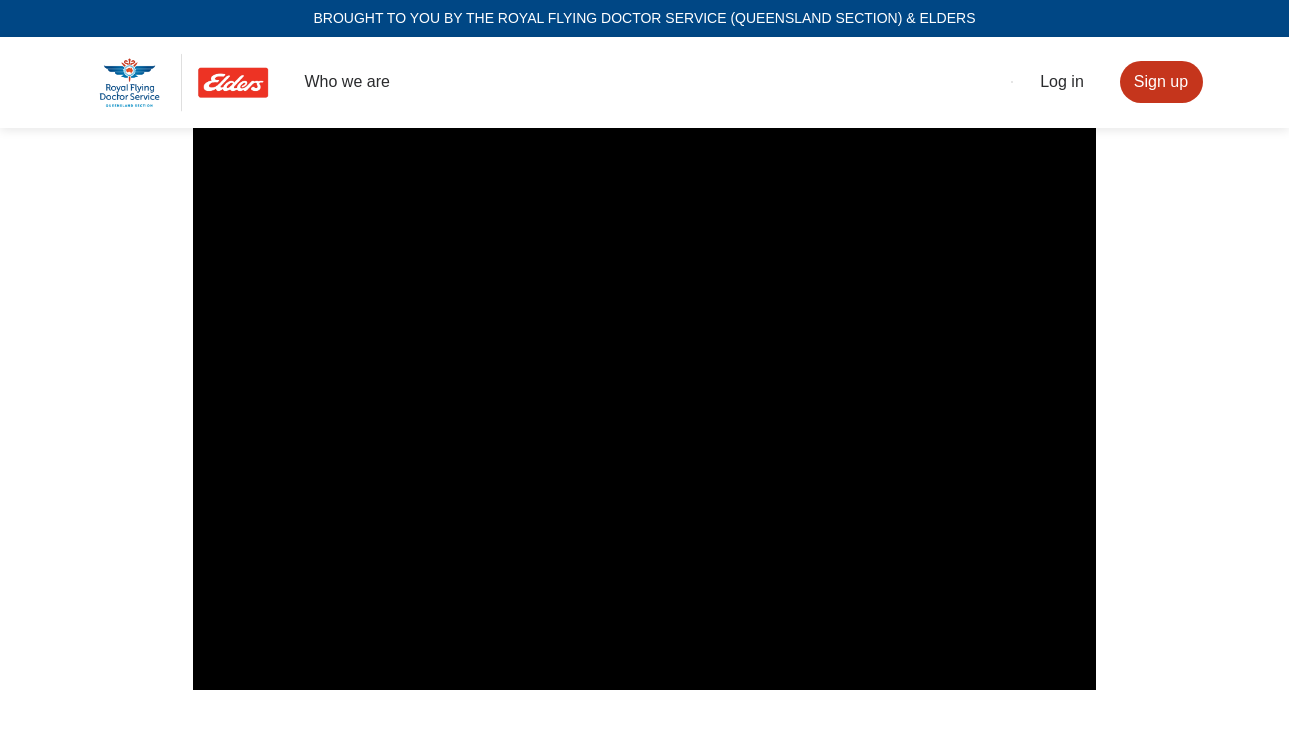click on "BROUGHT TO YOU BY THE ROYAL FLYING DOCTOR SERVICE ([GEOGRAPHIC_DATA] SECTION) & ELDERS Who we are Log in Sign up Competition opens [DATE] 14 Mins 19 Seconds How to enter 1. Download Your video must include the Outback Explorer Competition video frame. Place the frame at both the beginning and the end of your video. Download video frames 2. Create Post your video on Instagram, YouTube or TikTok. 3. Upload Submit your video for entry by completing the form below. If posting from Instagram 1. Set your account to  public . 2. Use  original audio  only. 3. Use  portrait  aspect ratio. This ensures your video is viewable on the Outback Explorer Competition website. 4. Share & vote Once uploaded, use the  Share Video  function  to get more votes. You have 1 vote to use everyday. No account is needed to vote, but creating an account  gives you 5 votes per day, plus the chance to win a Premium Adventurer Rescue Swag! Create voting account Win amazing prizes! Judge's Pick $10,000 cash (Donated by Elders) TikTok 0" at bounding box center [644, 377] 